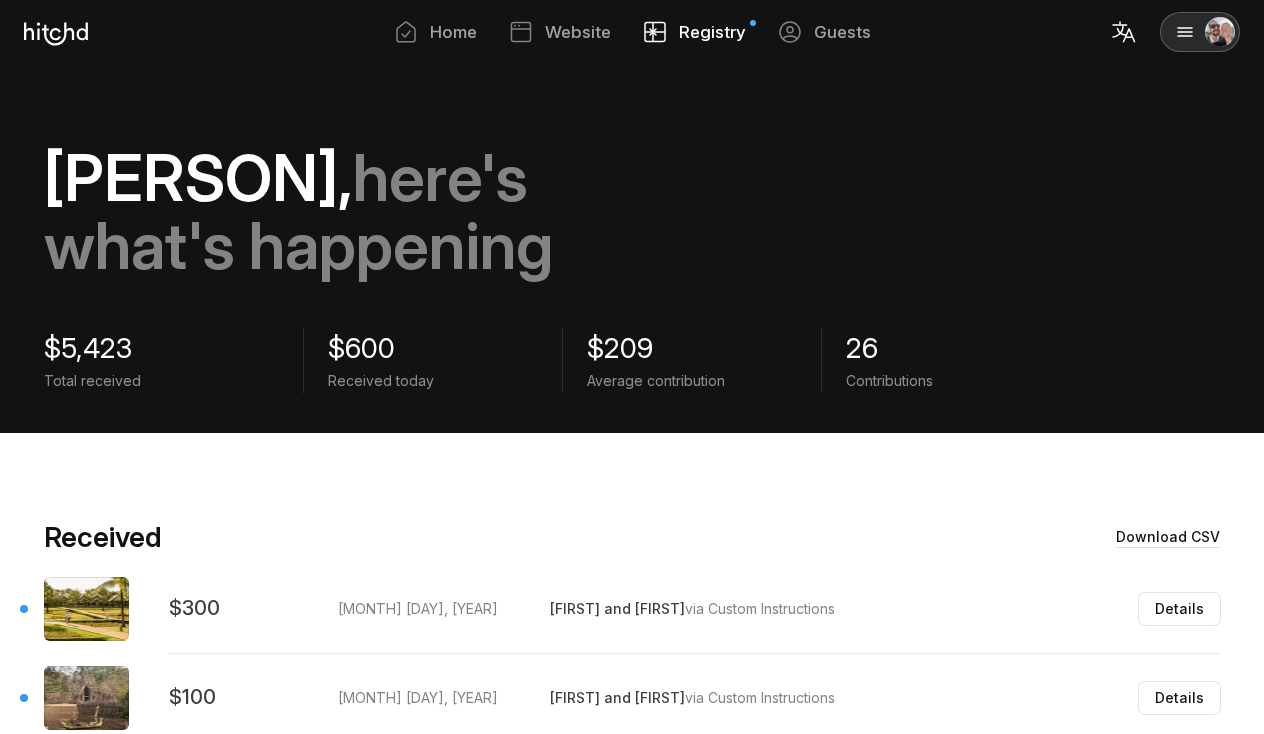 scroll, scrollTop: 0, scrollLeft: 0, axis: both 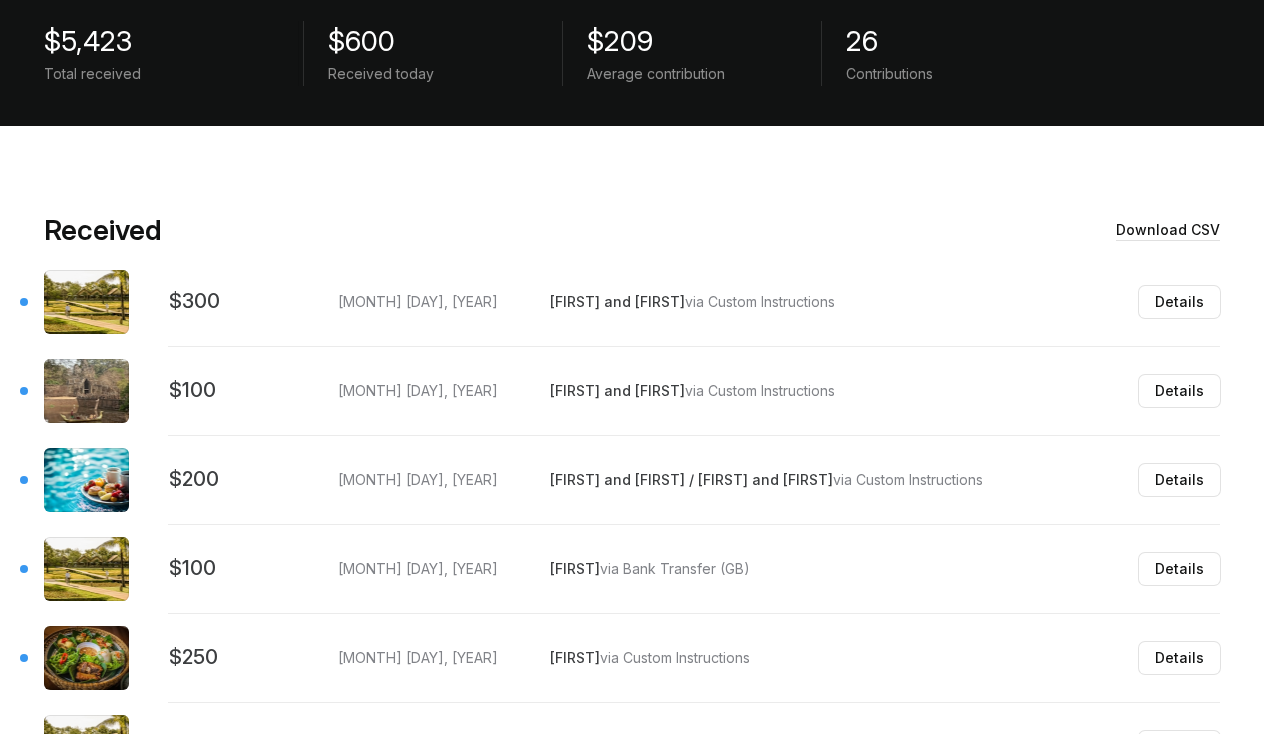 click on "$200" at bounding box center (203, 292) 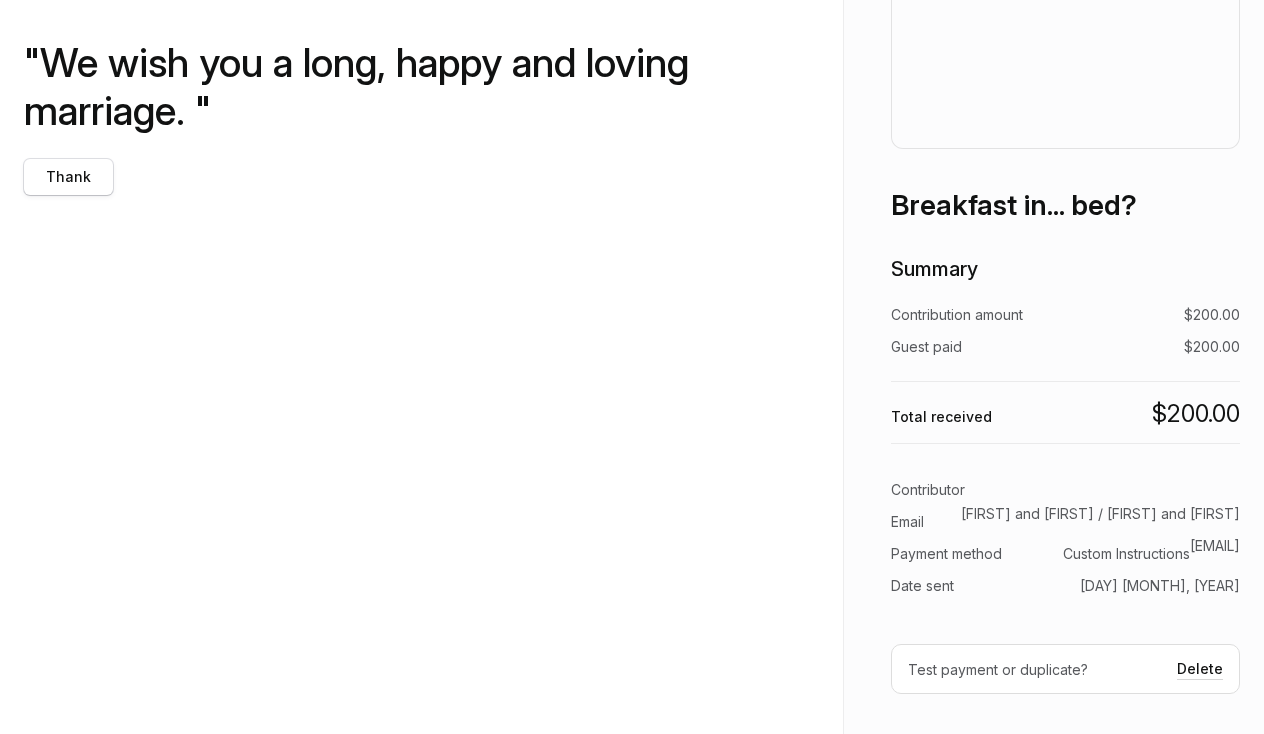 scroll, scrollTop: 259, scrollLeft: 0, axis: vertical 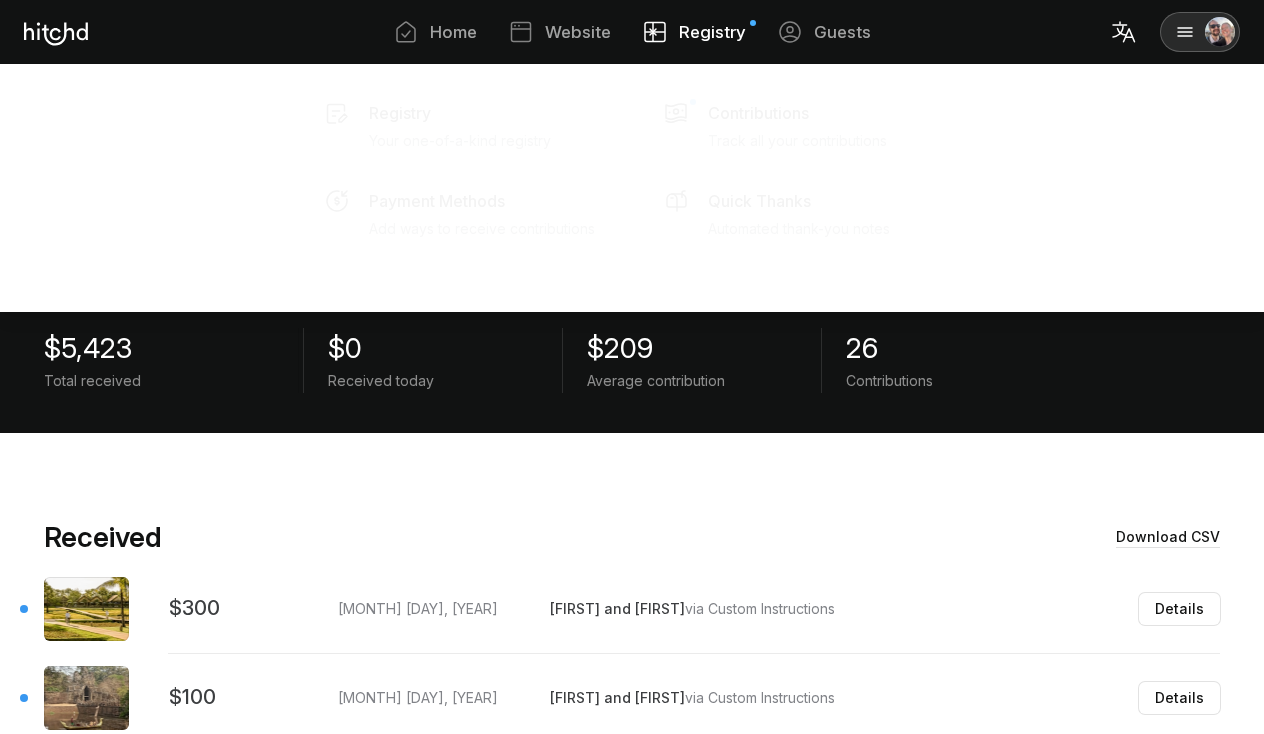 click on "Registry" at bounding box center [712, 32] 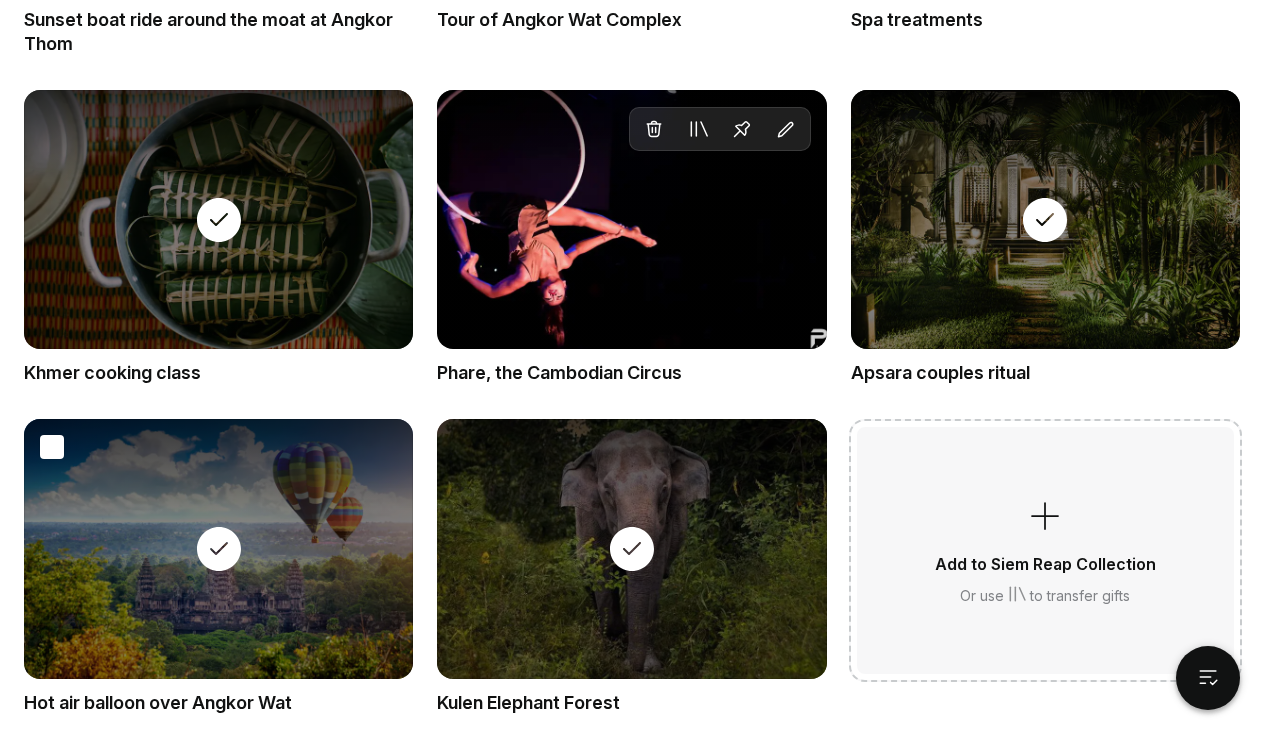 scroll, scrollTop: 1887, scrollLeft: 0, axis: vertical 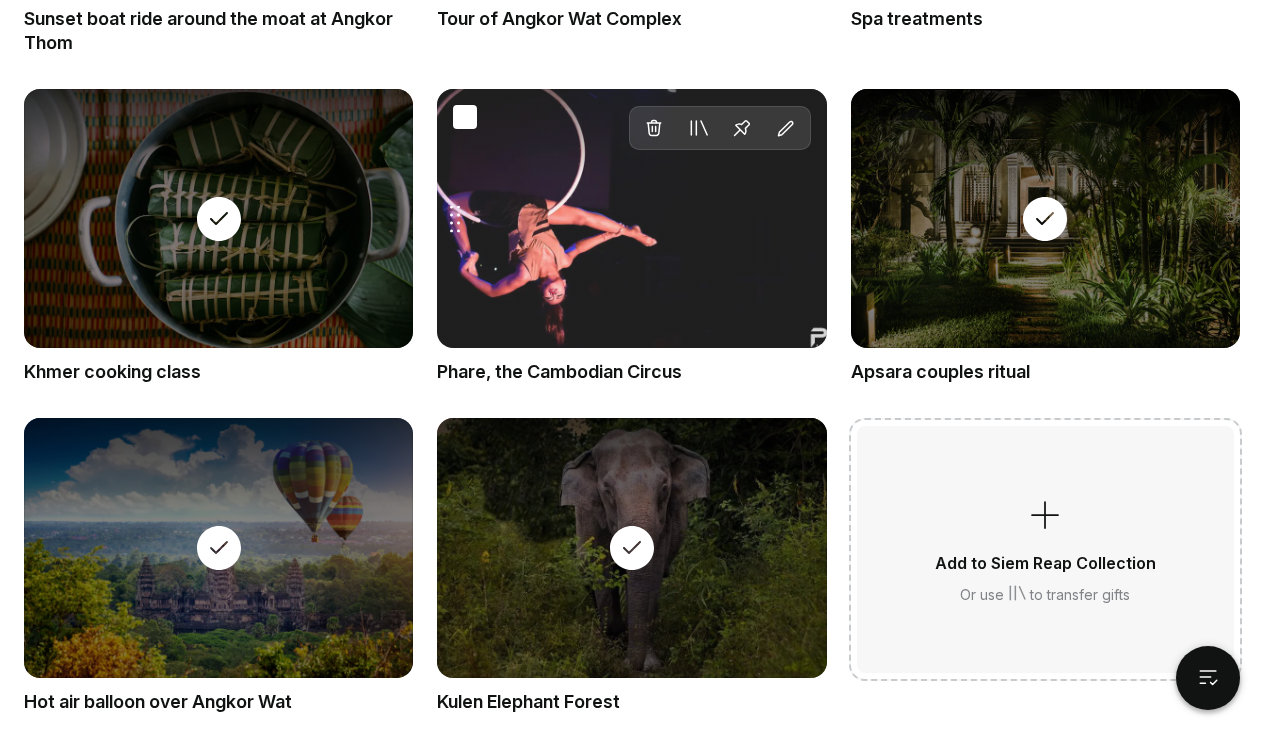 click on "Drag gift
Delete
Move to Collection
Pin
Edit" at bounding box center (631, 219) 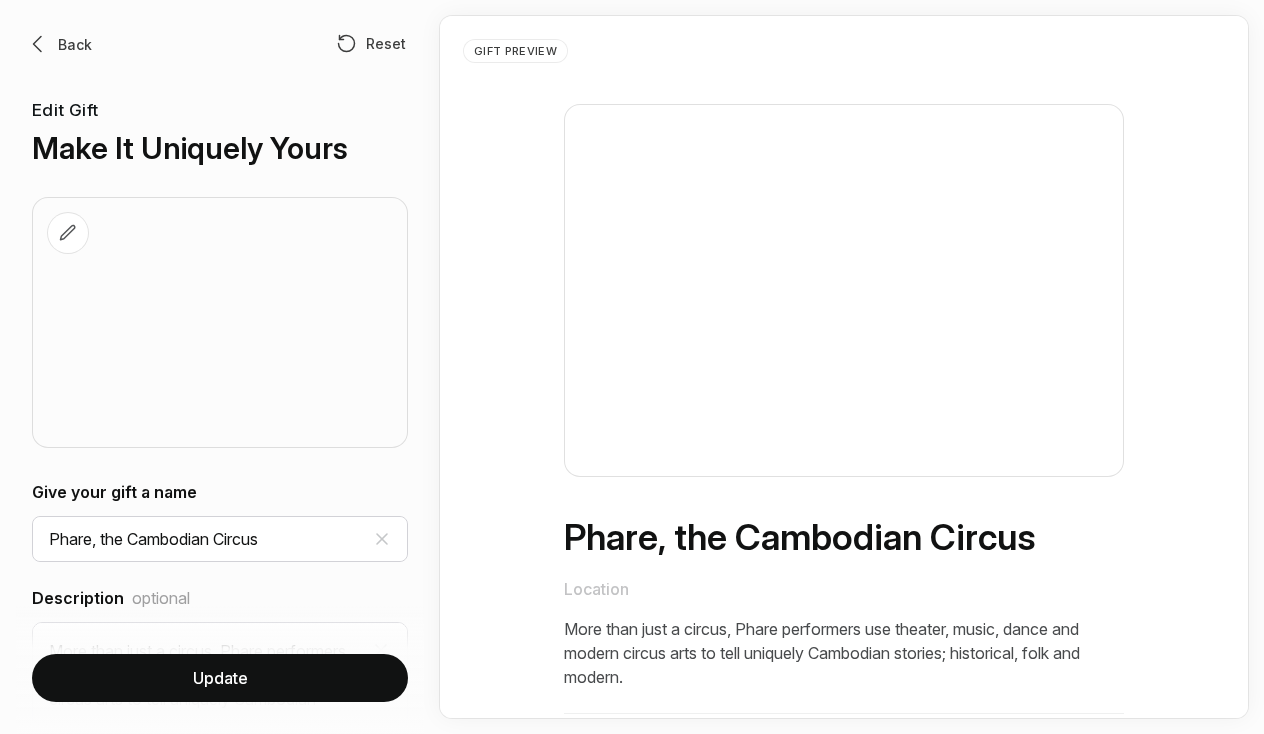 scroll, scrollTop: 0, scrollLeft: 0, axis: both 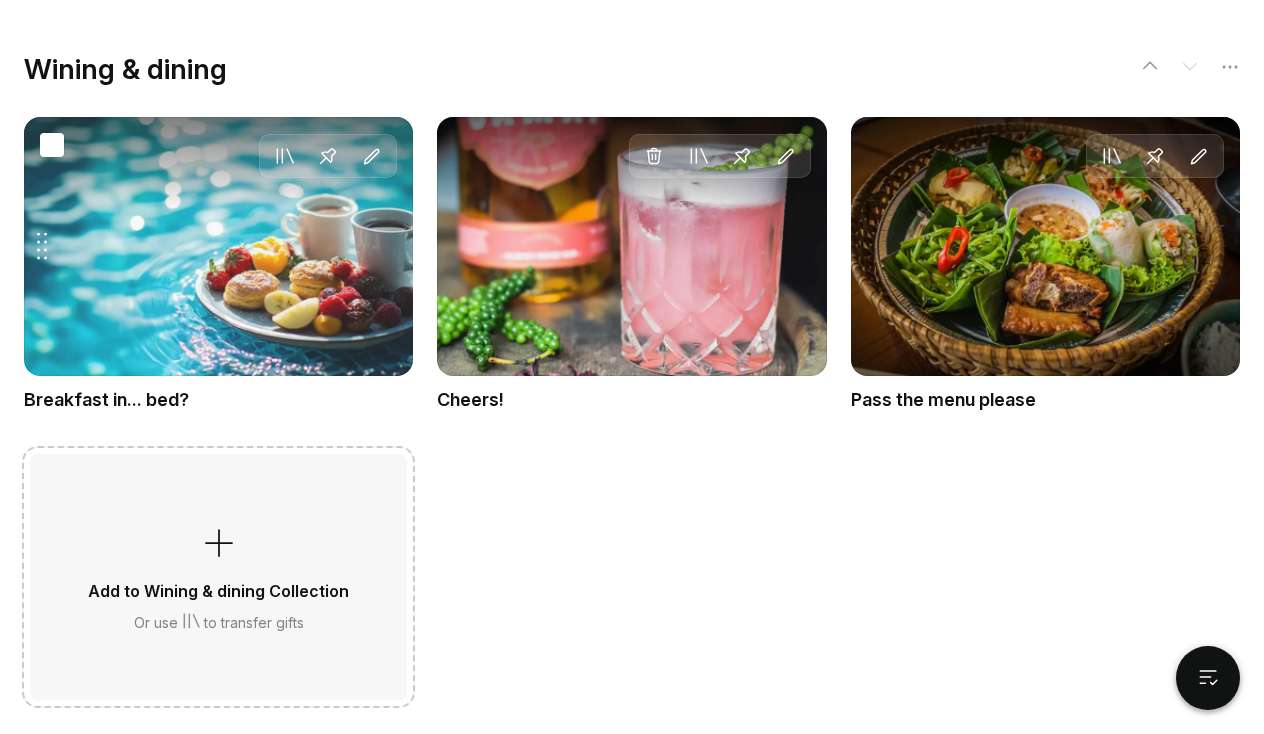 click on "Drag gift
Move to Collection
Pin
Edit" at bounding box center (218, 247) 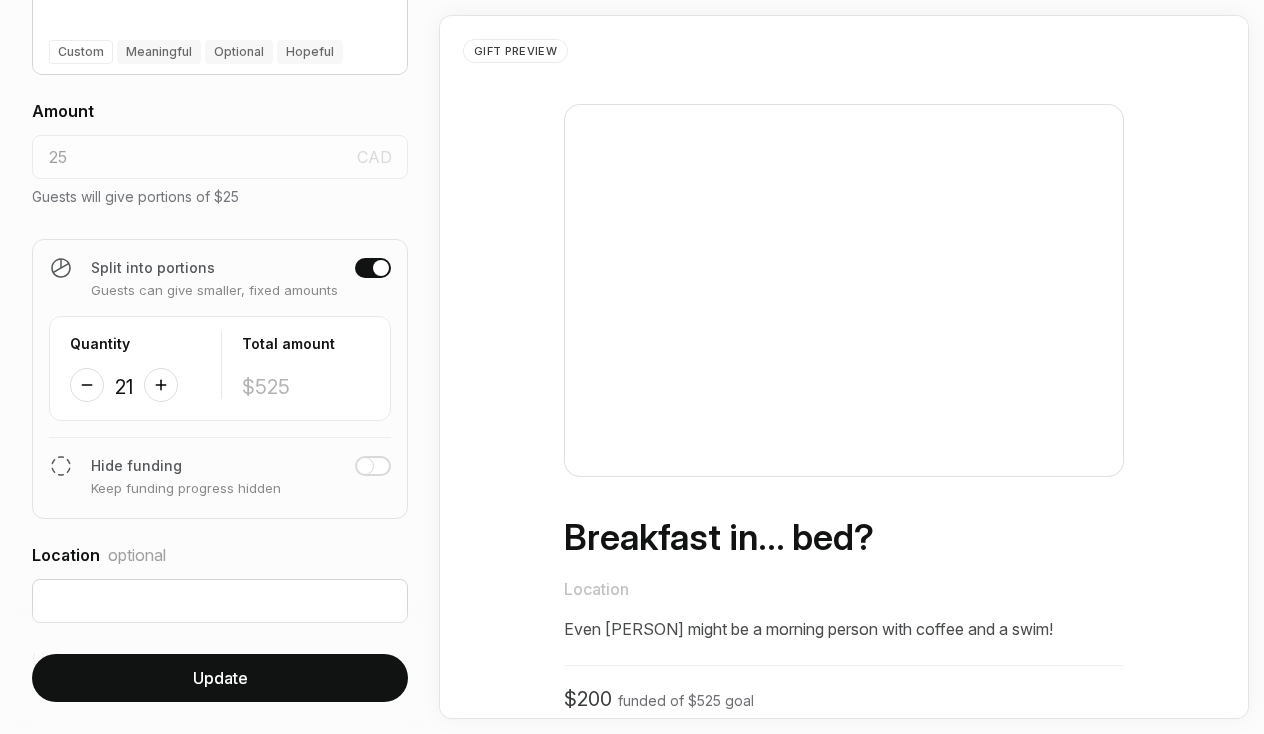 scroll, scrollTop: 775, scrollLeft: 0, axis: vertical 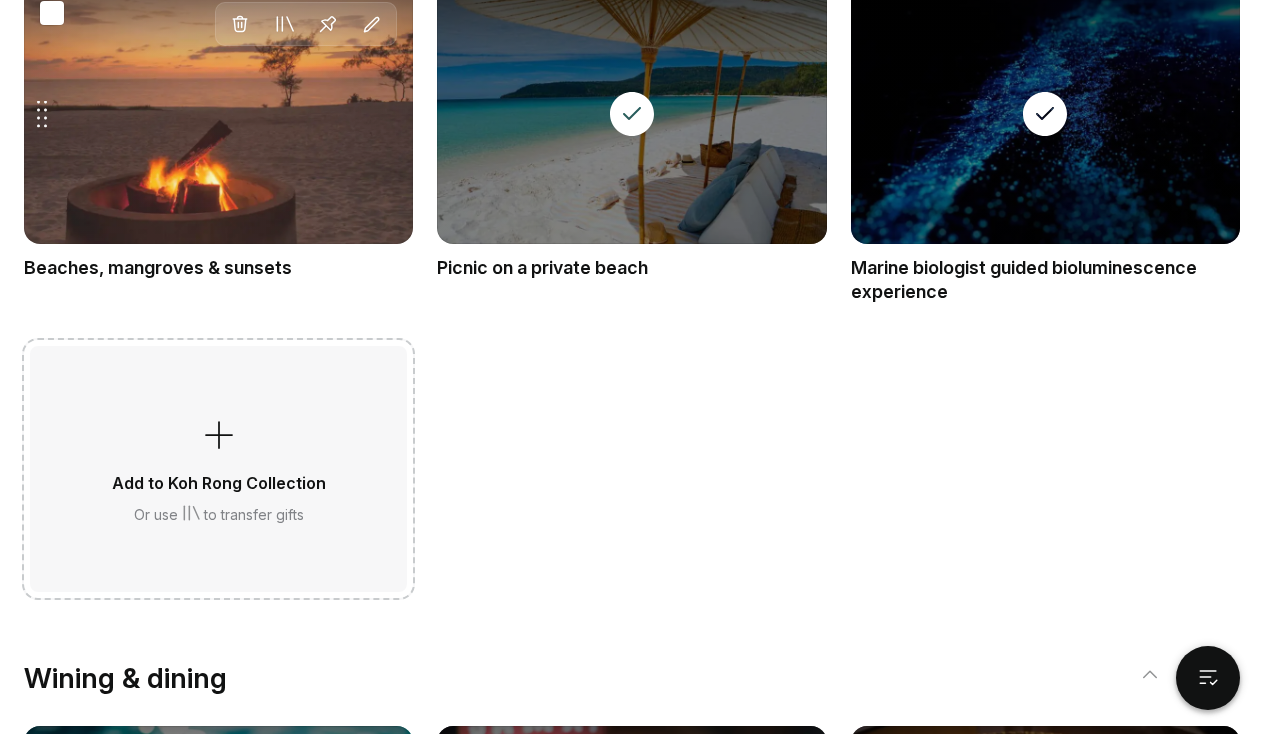 click on "Drag gift
Delete
Move to Collection
Pin
Edit" at bounding box center (218, 115) 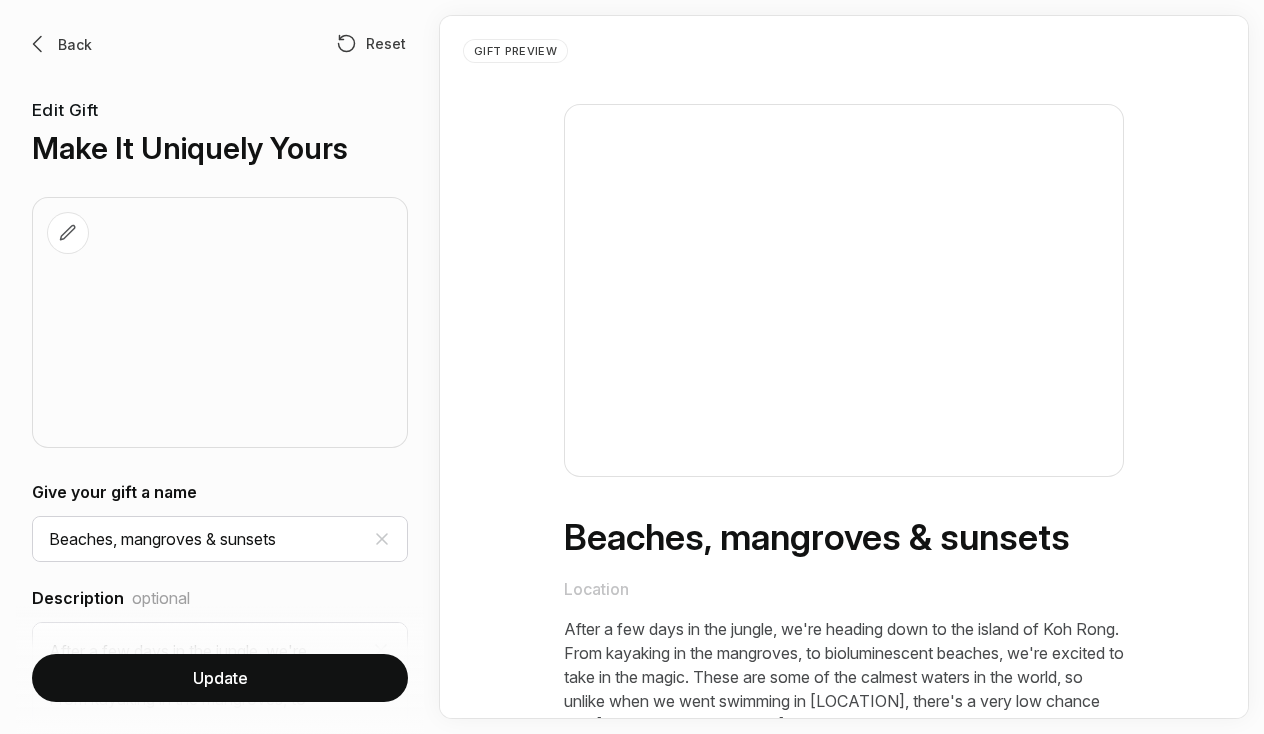 scroll, scrollTop: 0, scrollLeft: 0, axis: both 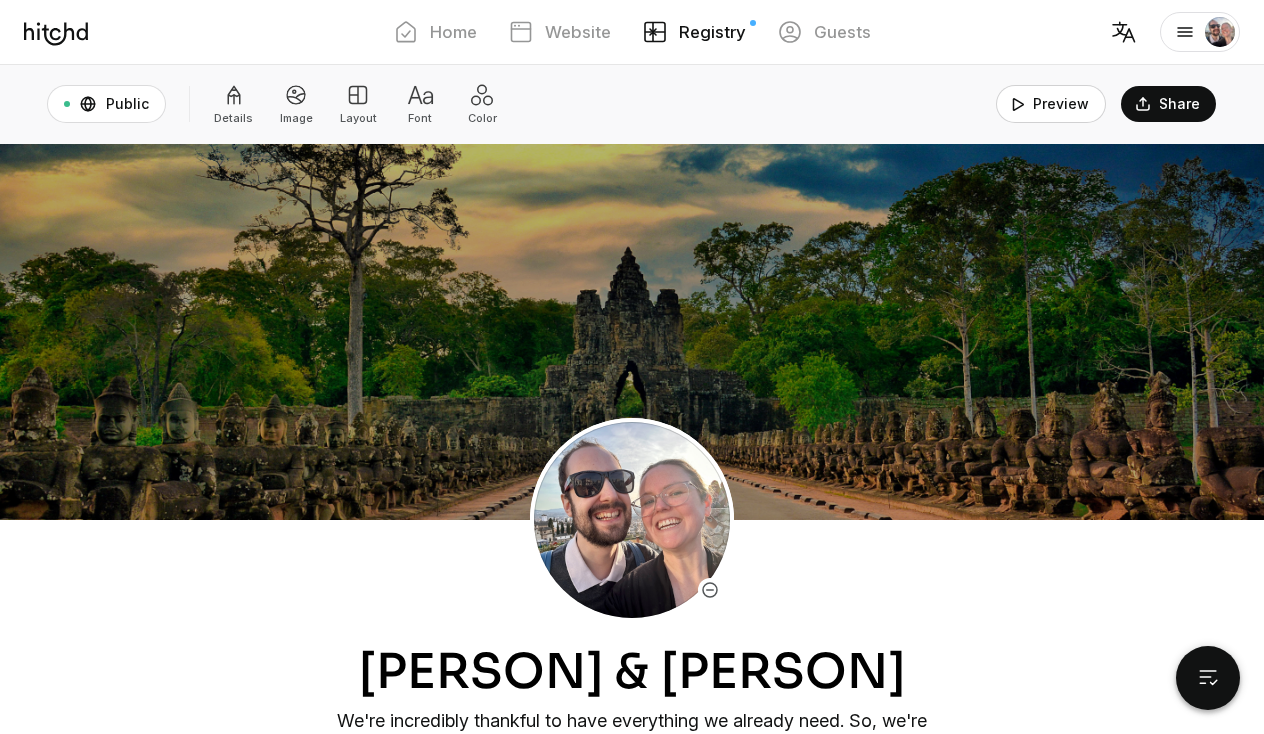 click on "Preview" at bounding box center (1051, 104) 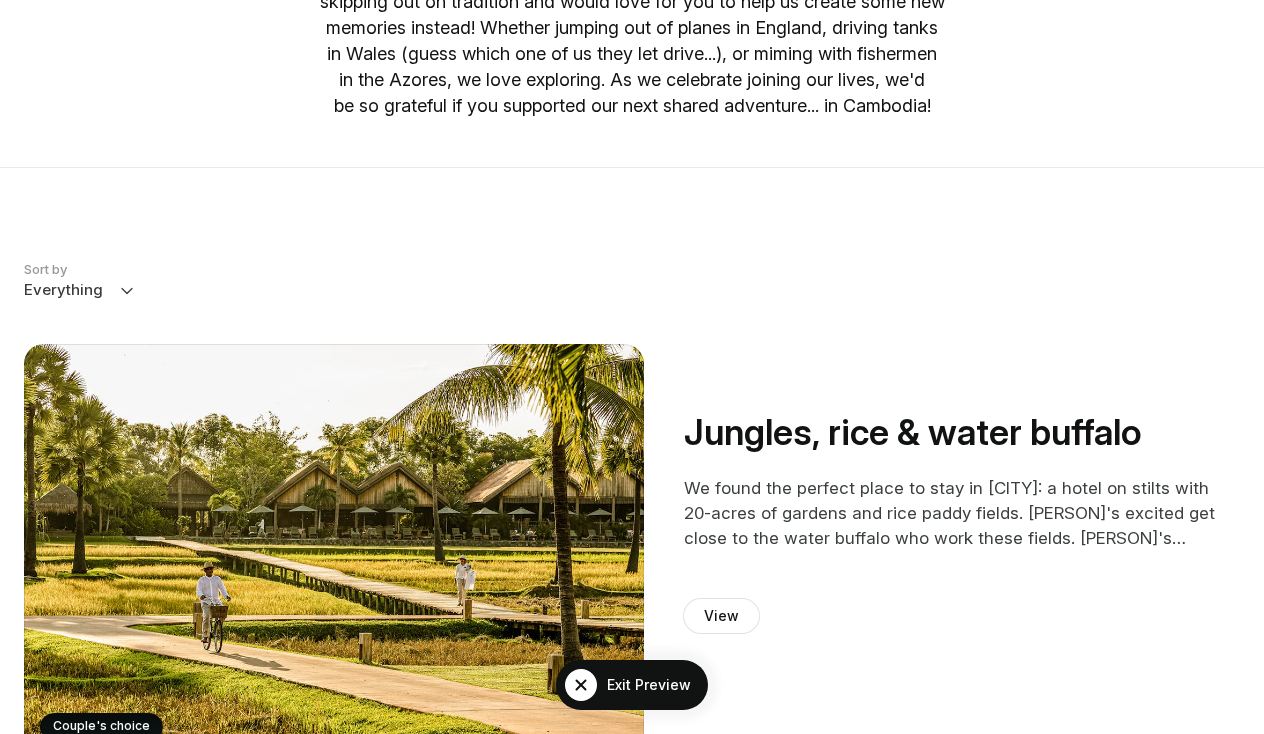 scroll, scrollTop: 591, scrollLeft: 0, axis: vertical 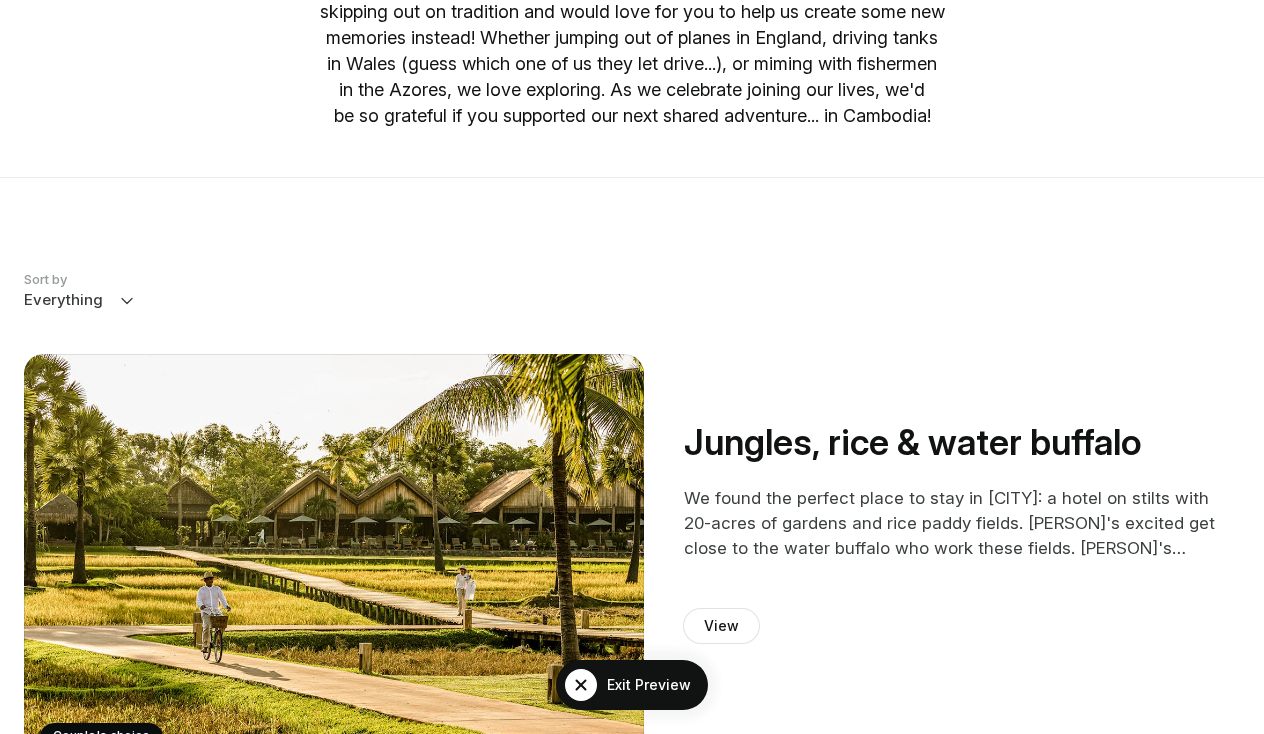 select on "needed" 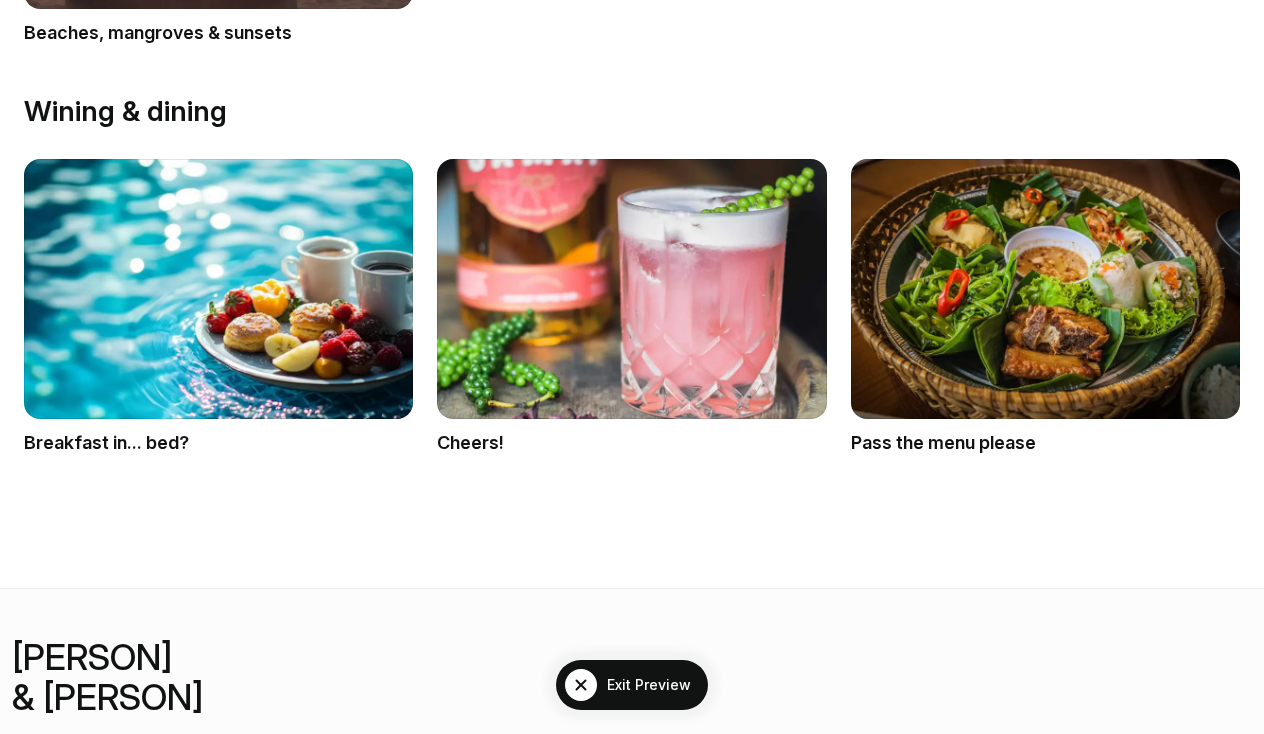 scroll, scrollTop: 2546, scrollLeft: 0, axis: vertical 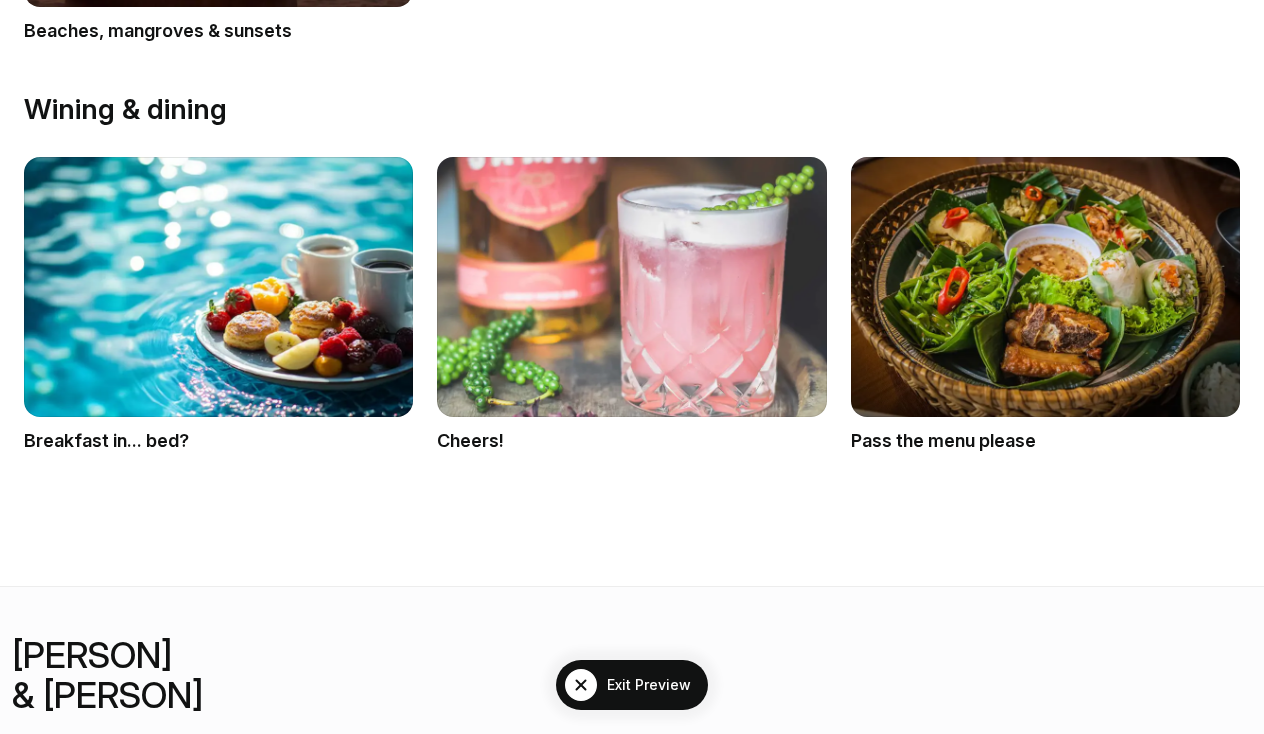 click at bounding box center [631, 287] 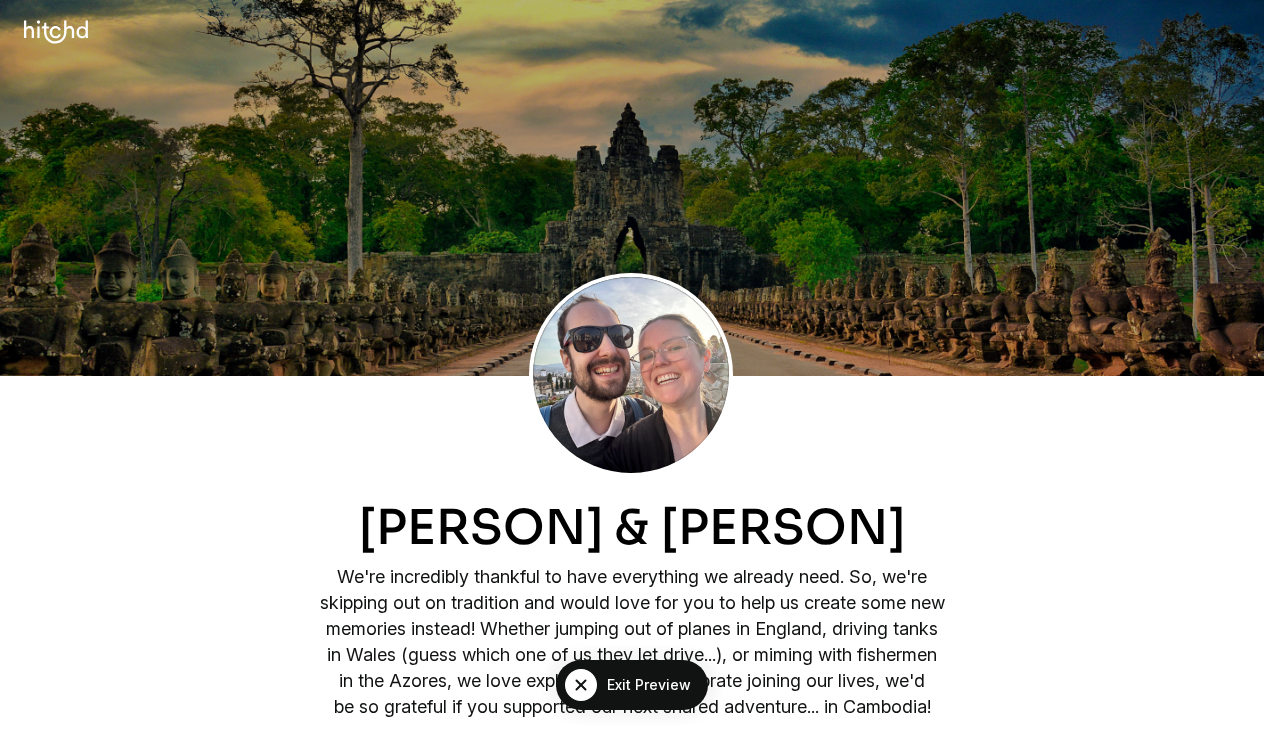 scroll, scrollTop: 2546, scrollLeft: 0, axis: vertical 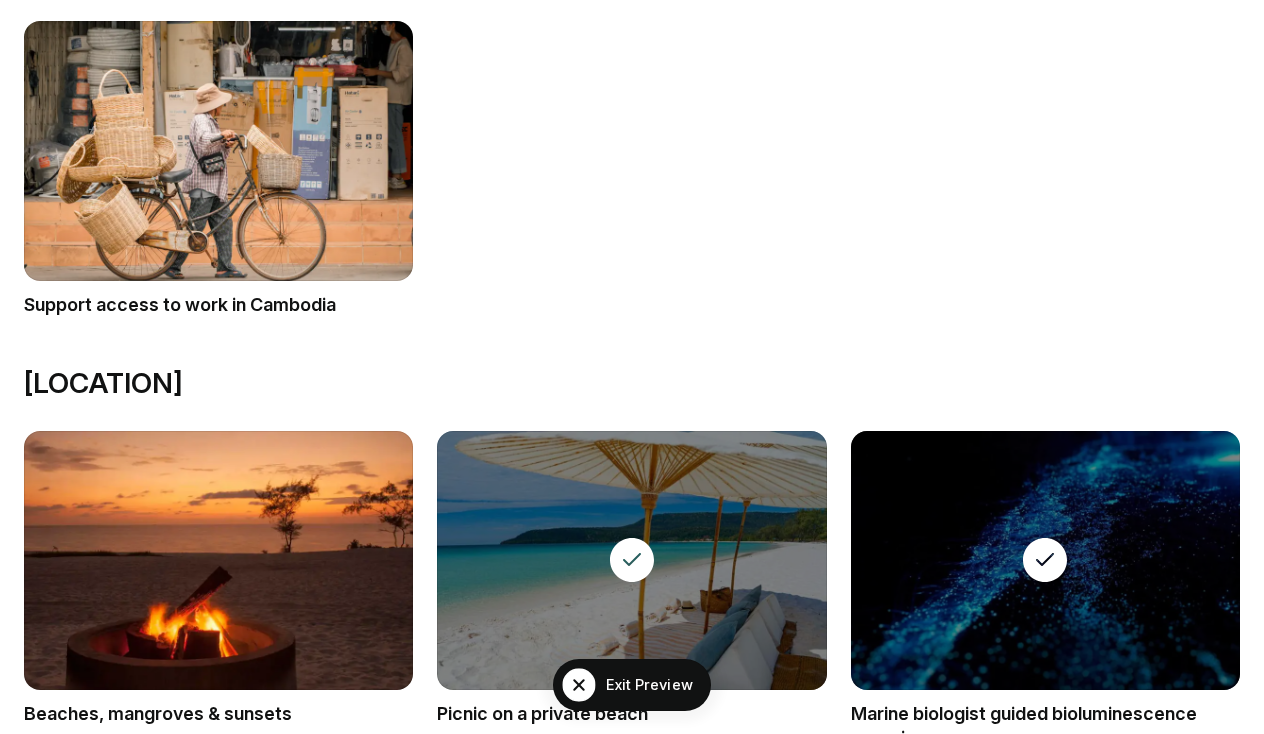 click on "Exit Preview" at bounding box center [632, 685] 